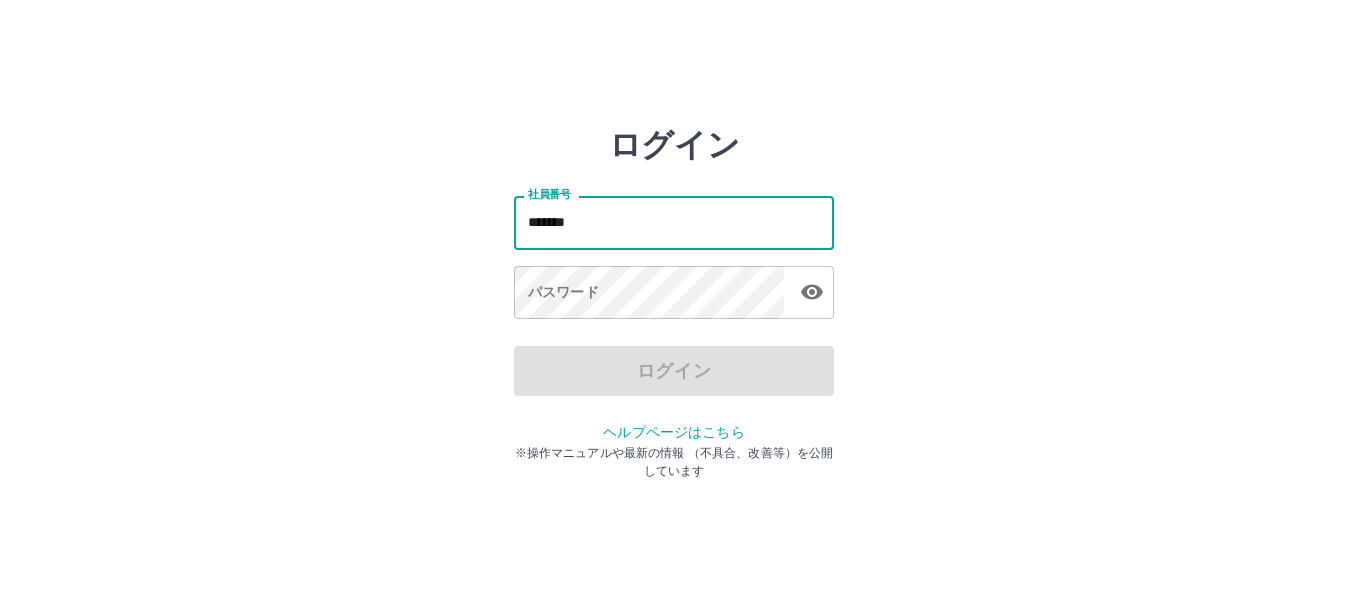 scroll, scrollTop: 0, scrollLeft: 0, axis: both 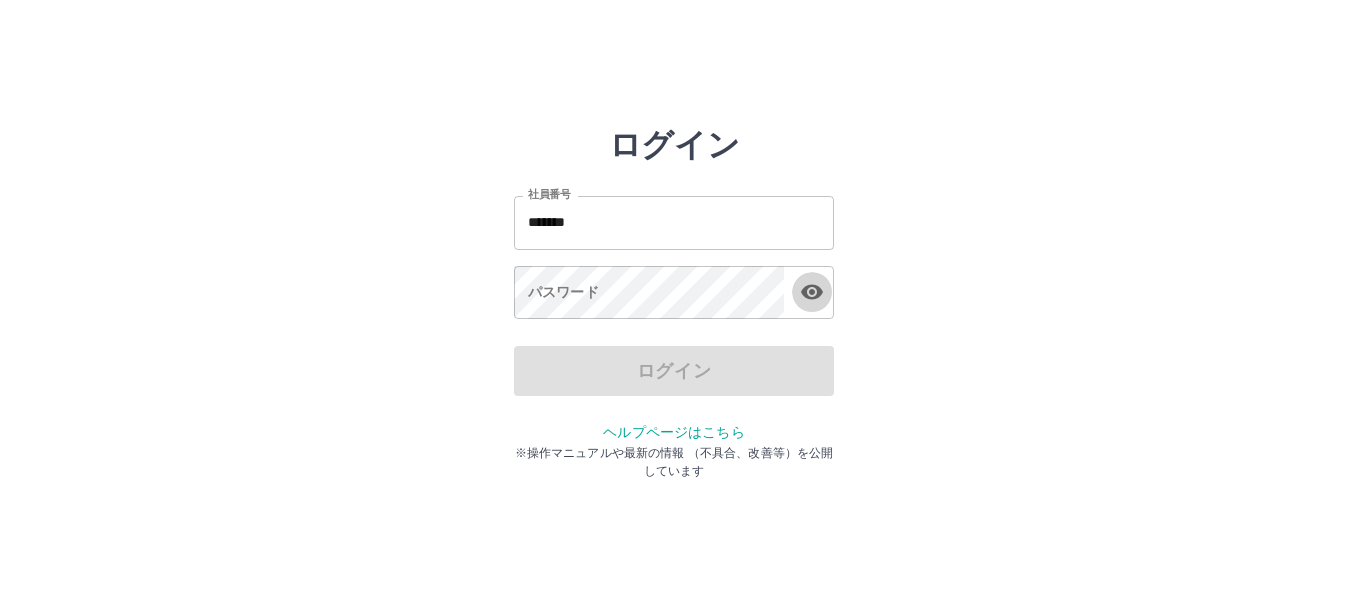 type 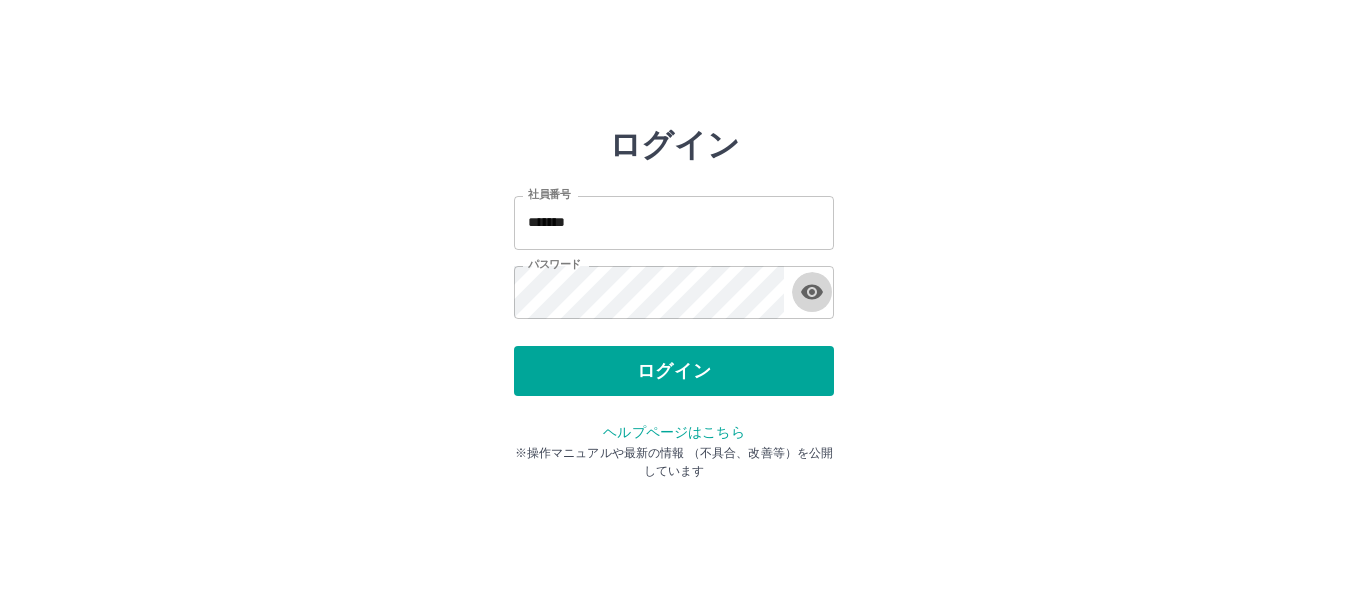 type 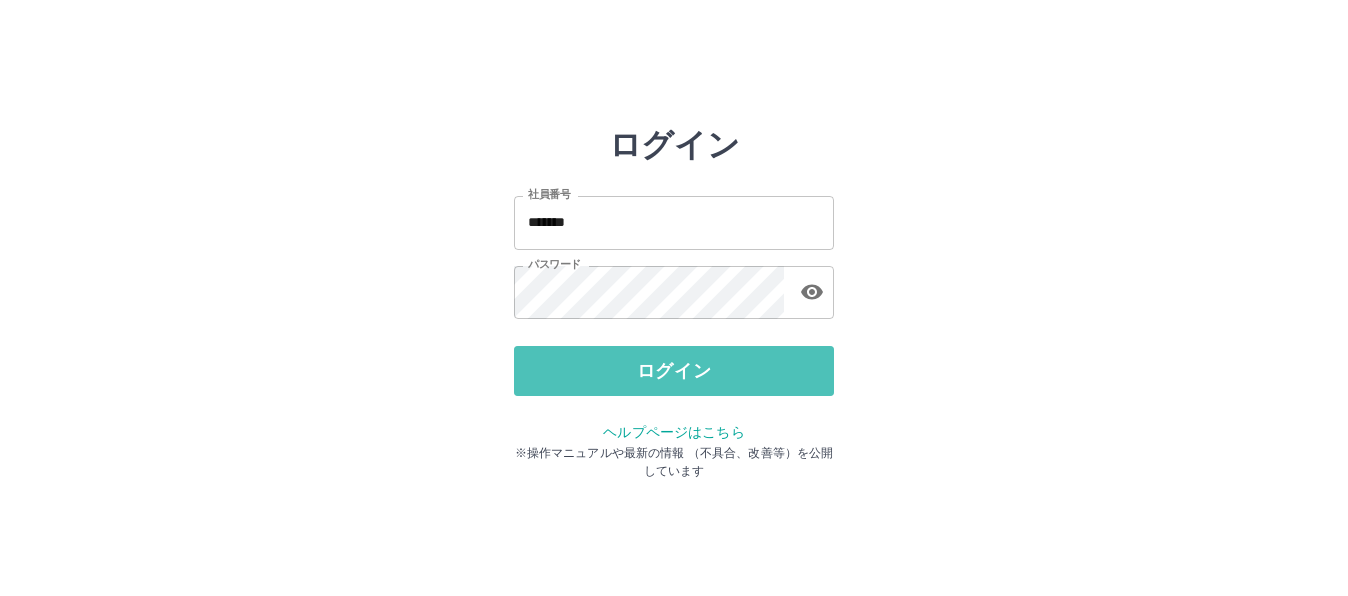 click on "ログイン" at bounding box center (674, 371) 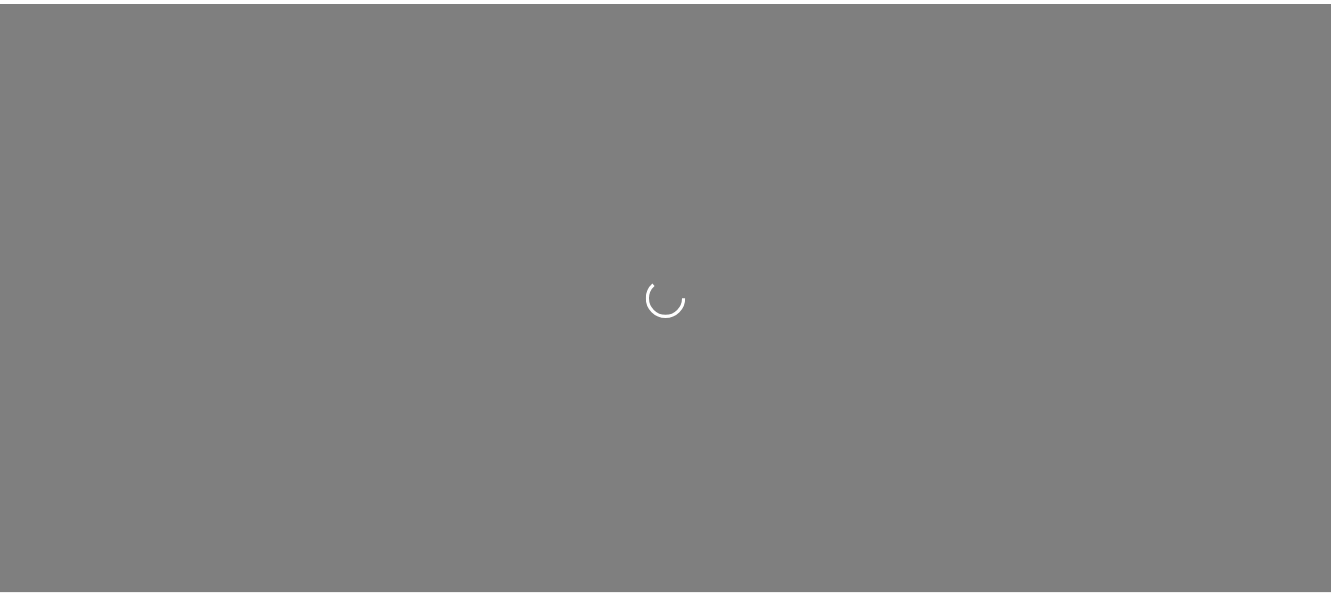 scroll, scrollTop: 0, scrollLeft: 0, axis: both 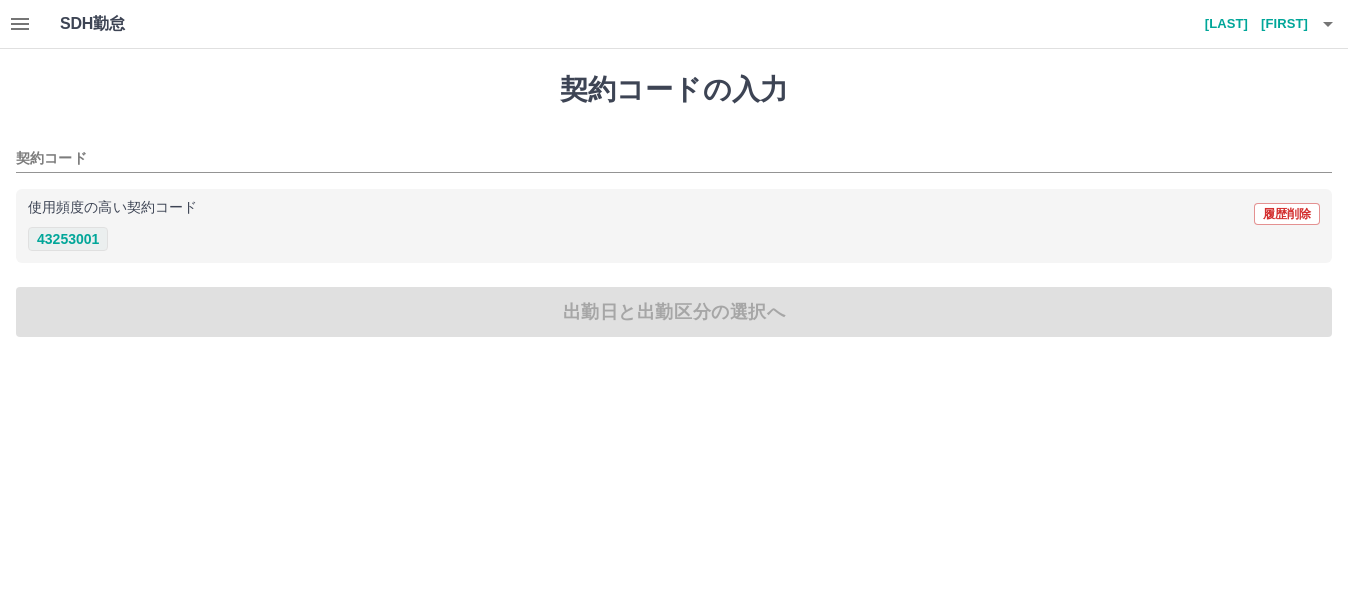 click on "43253001" at bounding box center (68, 239) 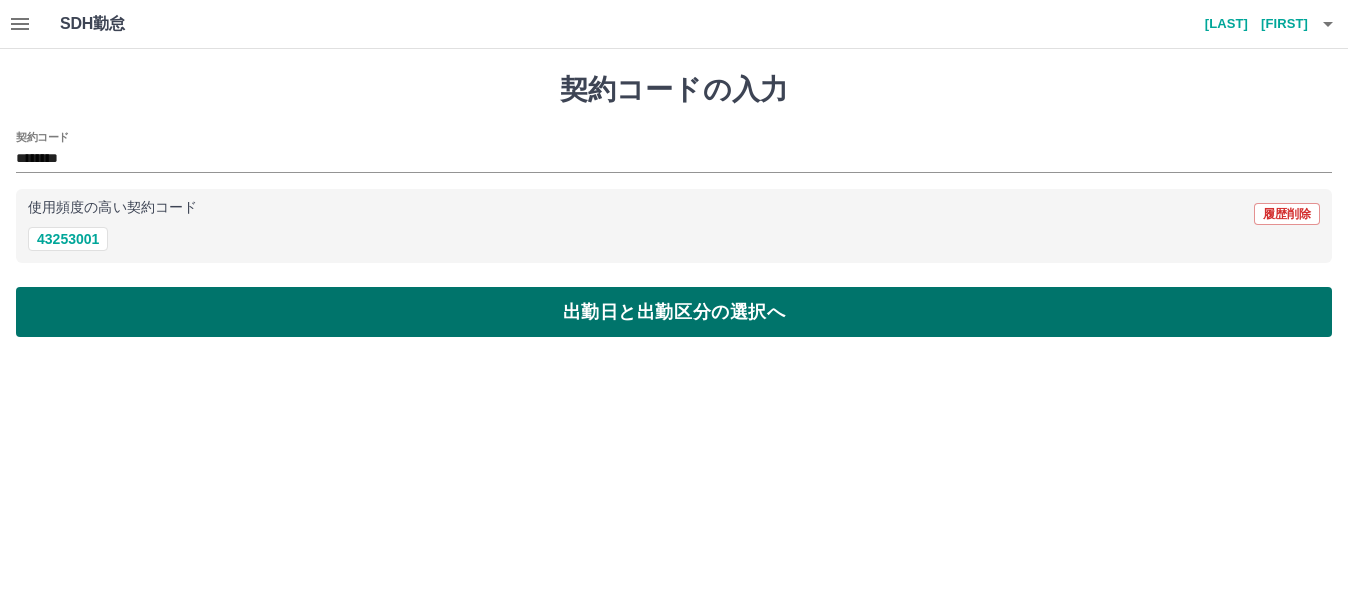 click on "出勤日と出勤区分の選択へ" at bounding box center (674, 312) 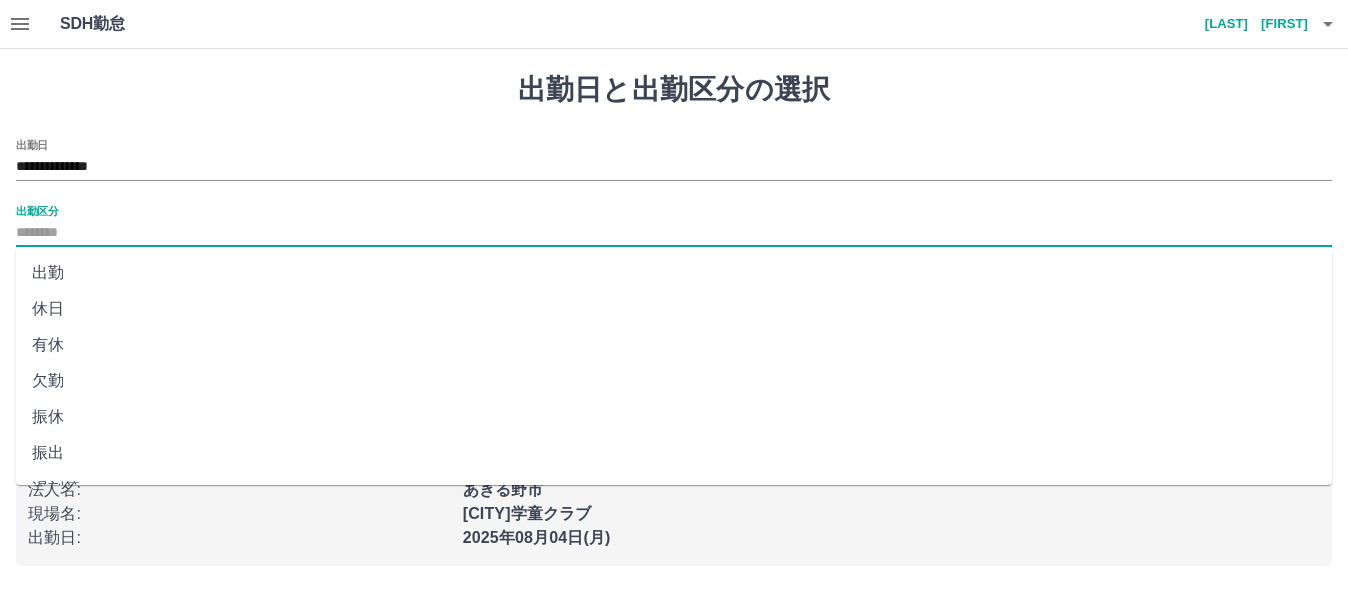 click on "出勤区分" at bounding box center (674, 233) 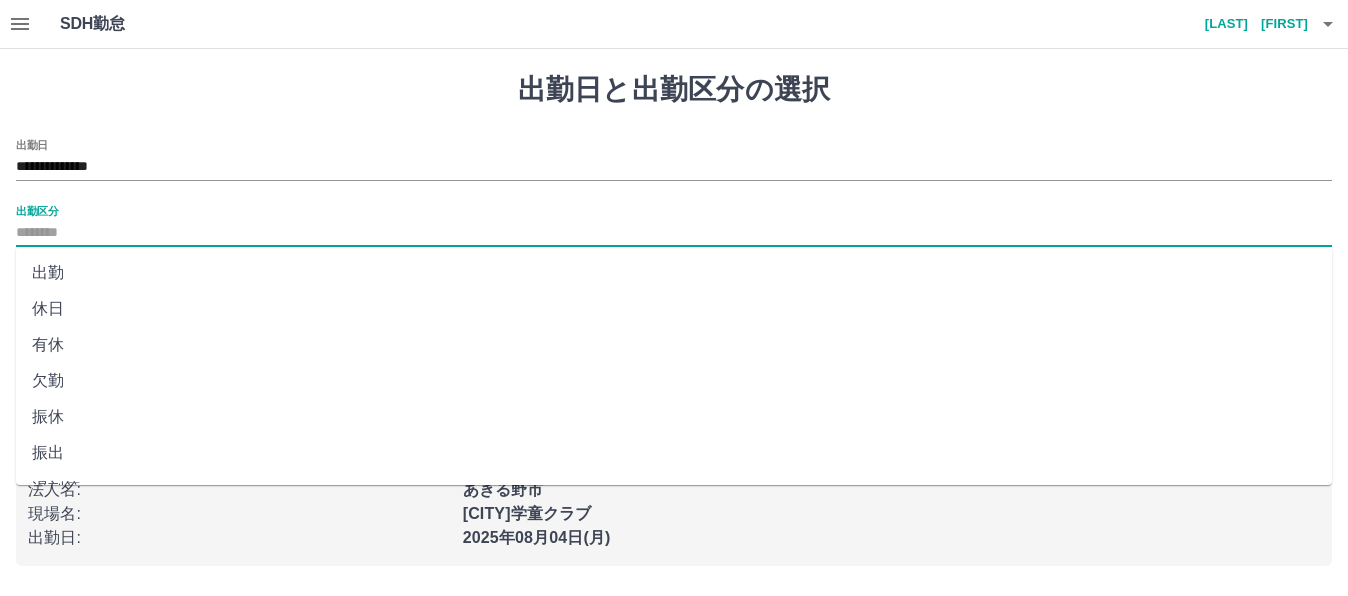 click on "出勤" at bounding box center [674, 273] 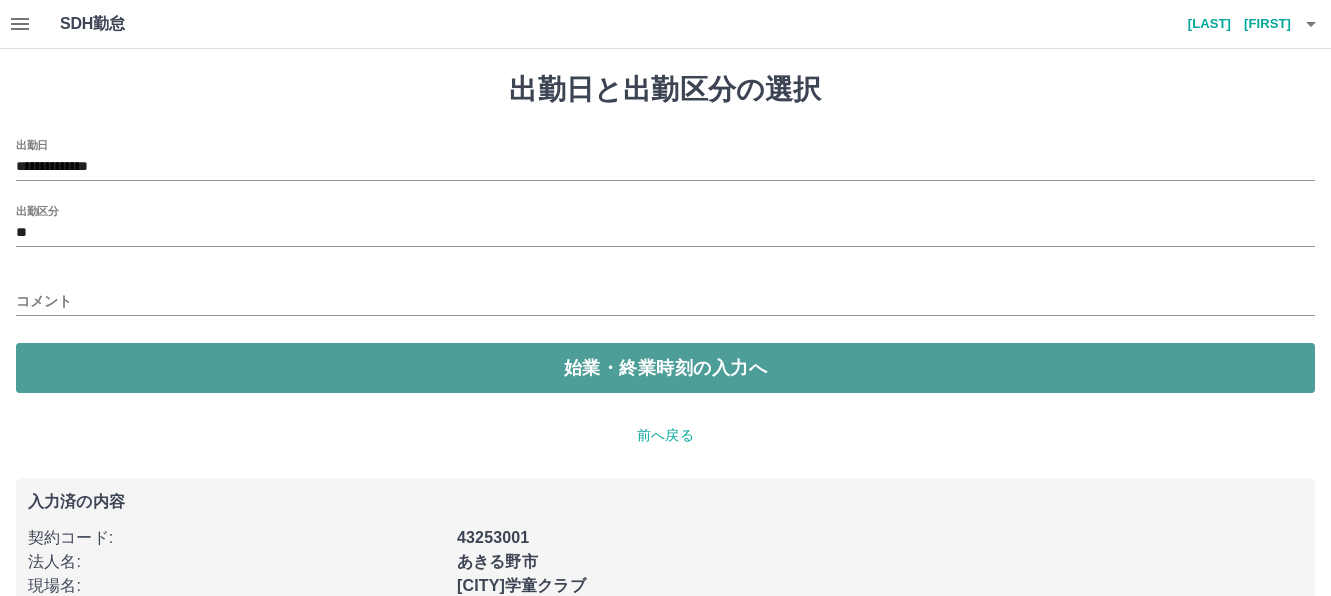 click on "始業・終業時刻の入力へ" at bounding box center (665, 368) 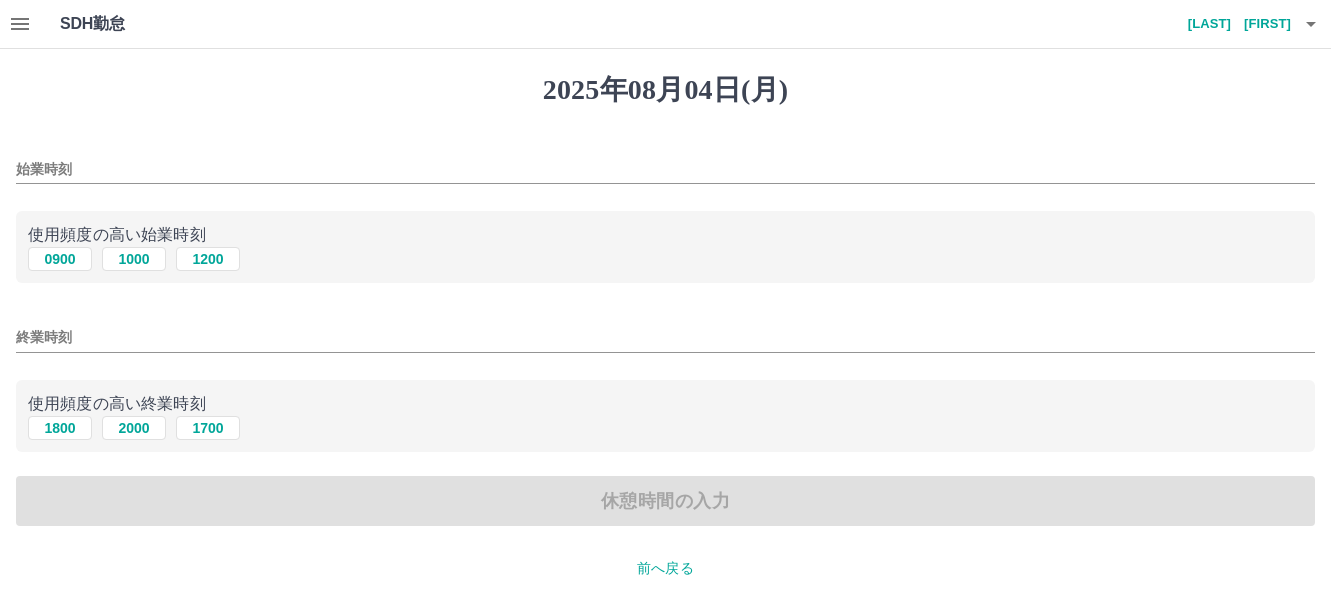 click on "使用頻度の高い始業時刻" at bounding box center (665, 235) 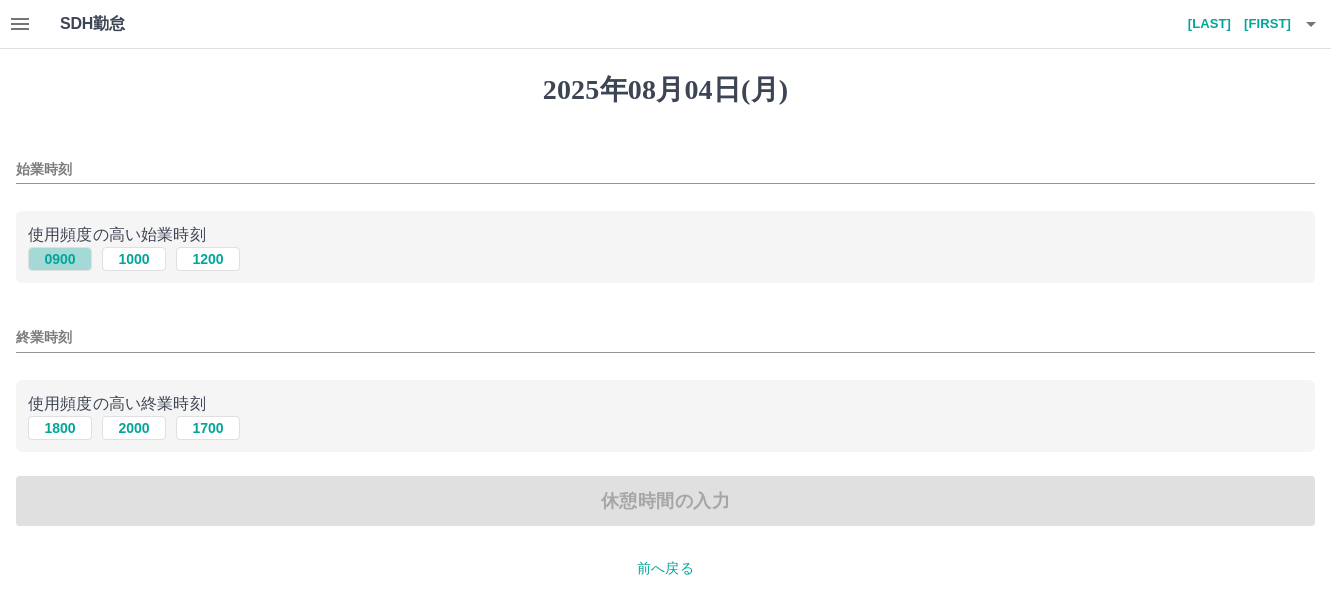 click on "0900" at bounding box center (60, 259) 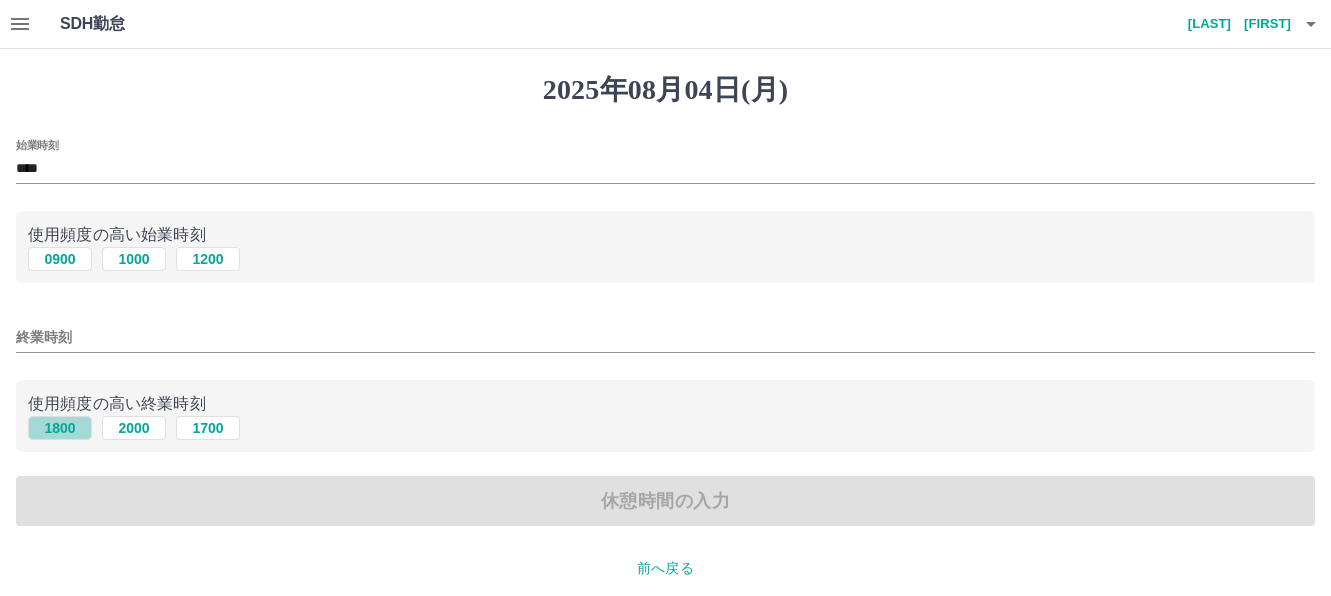 click on "1800" at bounding box center (60, 428) 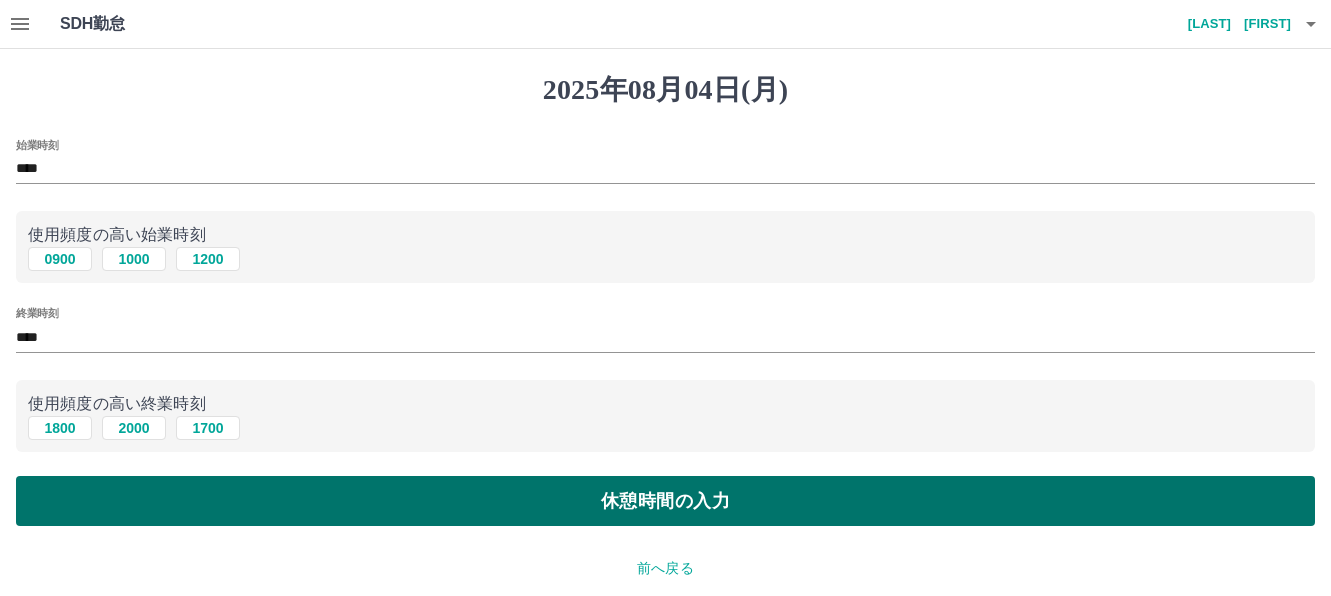 click on "休憩時間の入力" at bounding box center [665, 501] 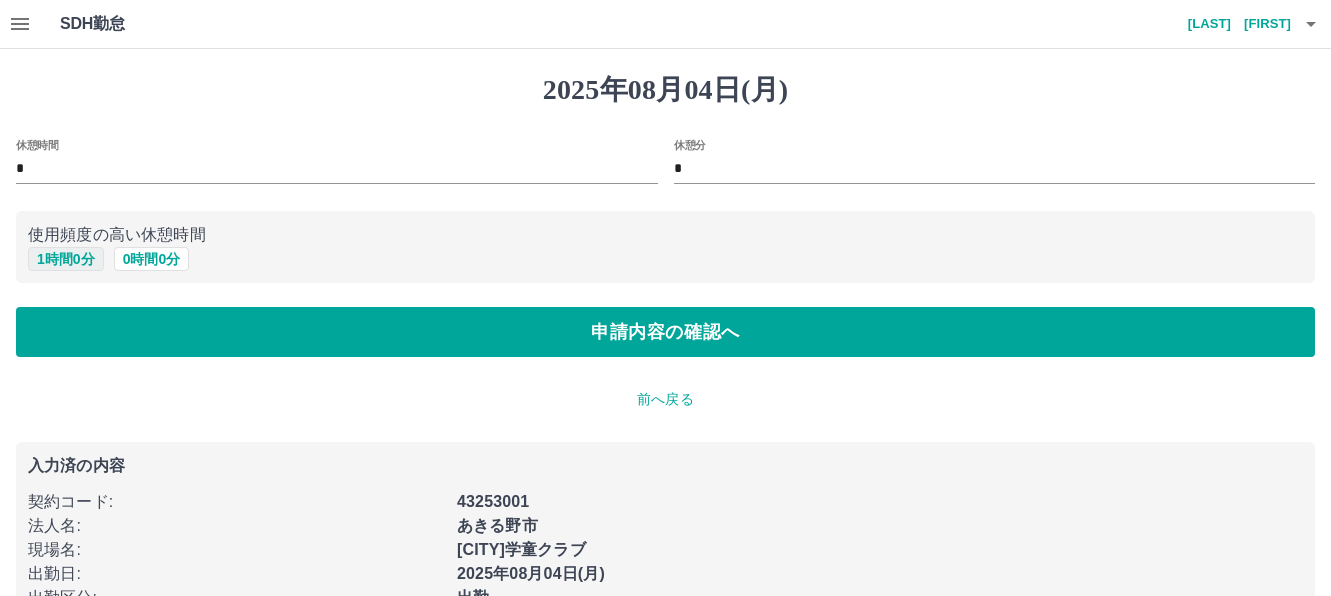 click on "1 時間 0 分" at bounding box center [66, 259] 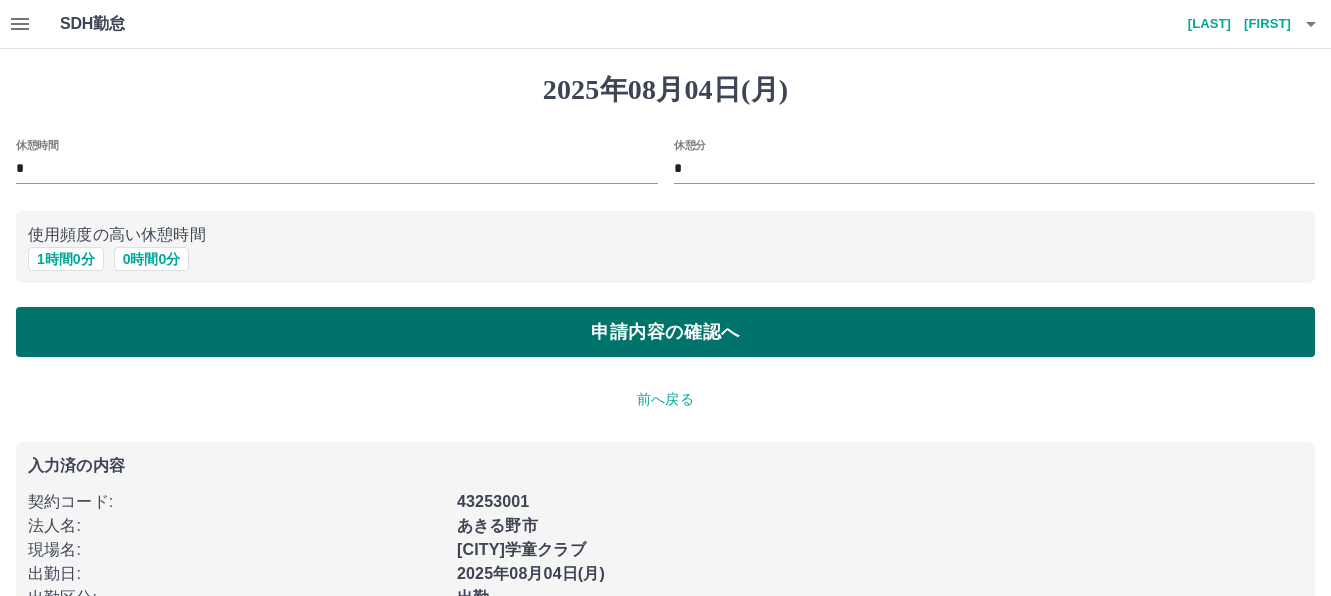 click on "申請内容の確認へ" at bounding box center (665, 332) 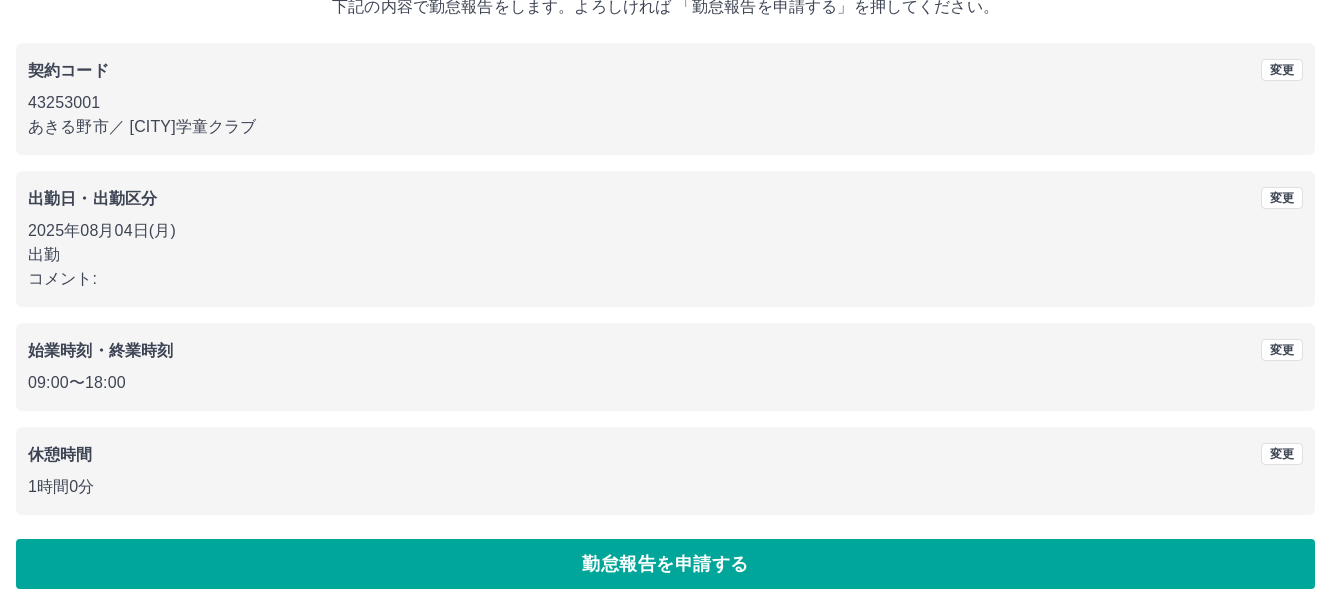 scroll, scrollTop: 153, scrollLeft: 0, axis: vertical 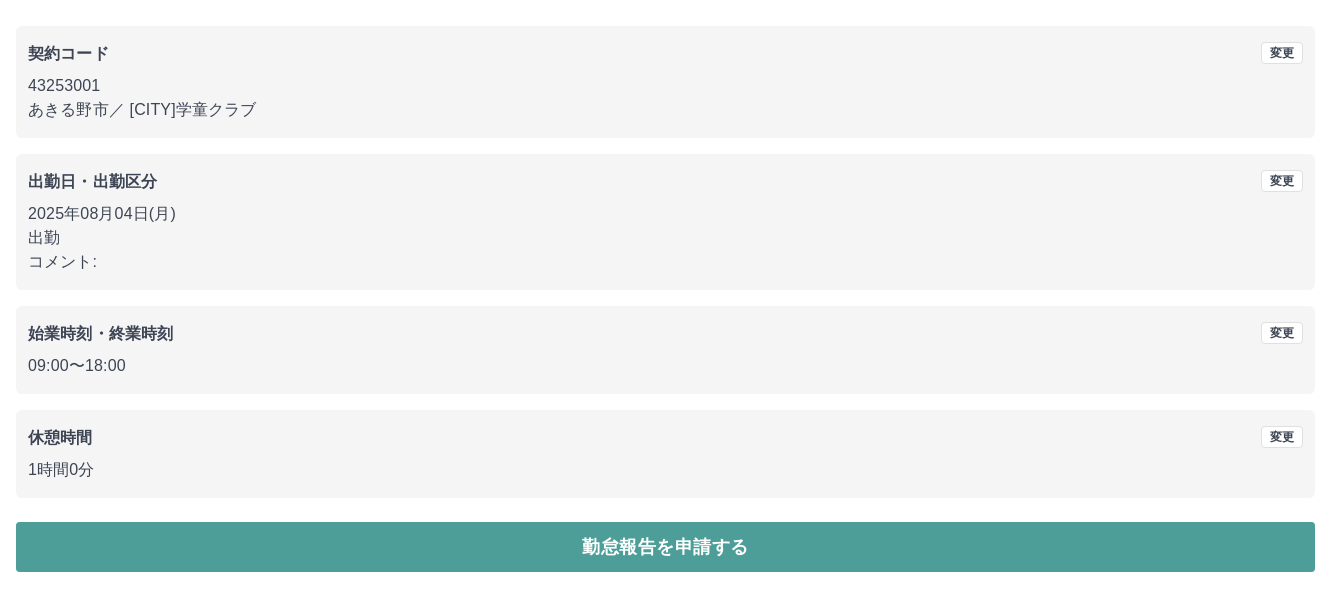 click on "勤怠報告を申請する" at bounding box center [665, 547] 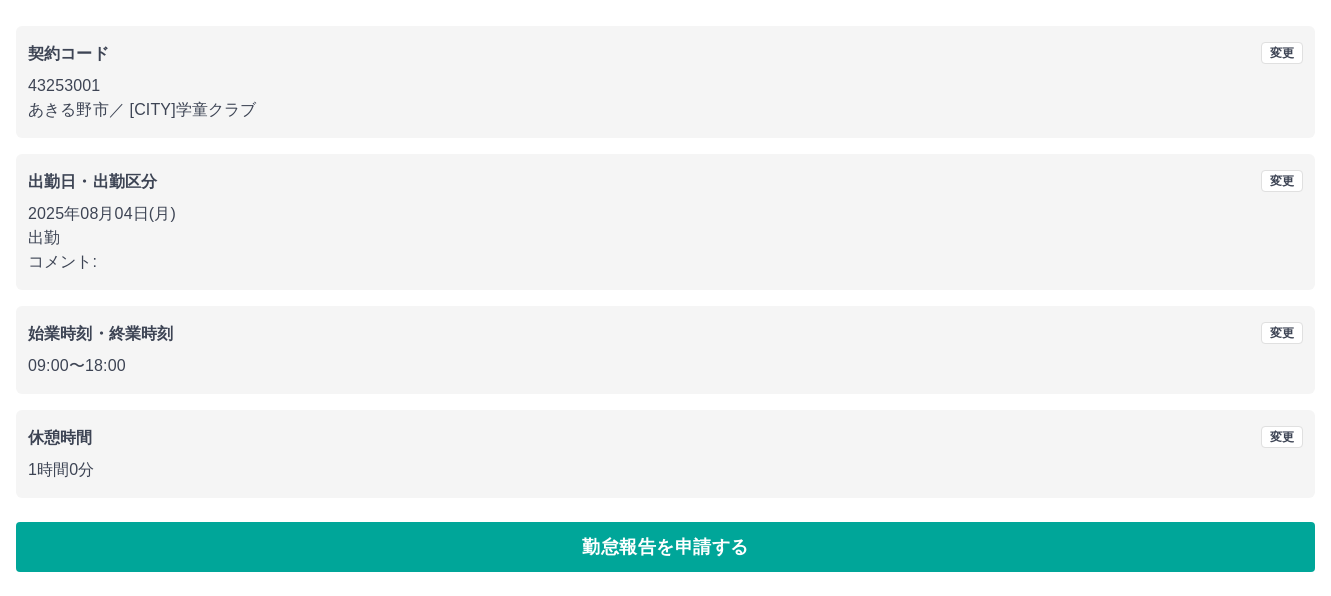 scroll, scrollTop: 0, scrollLeft: 0, axis: both 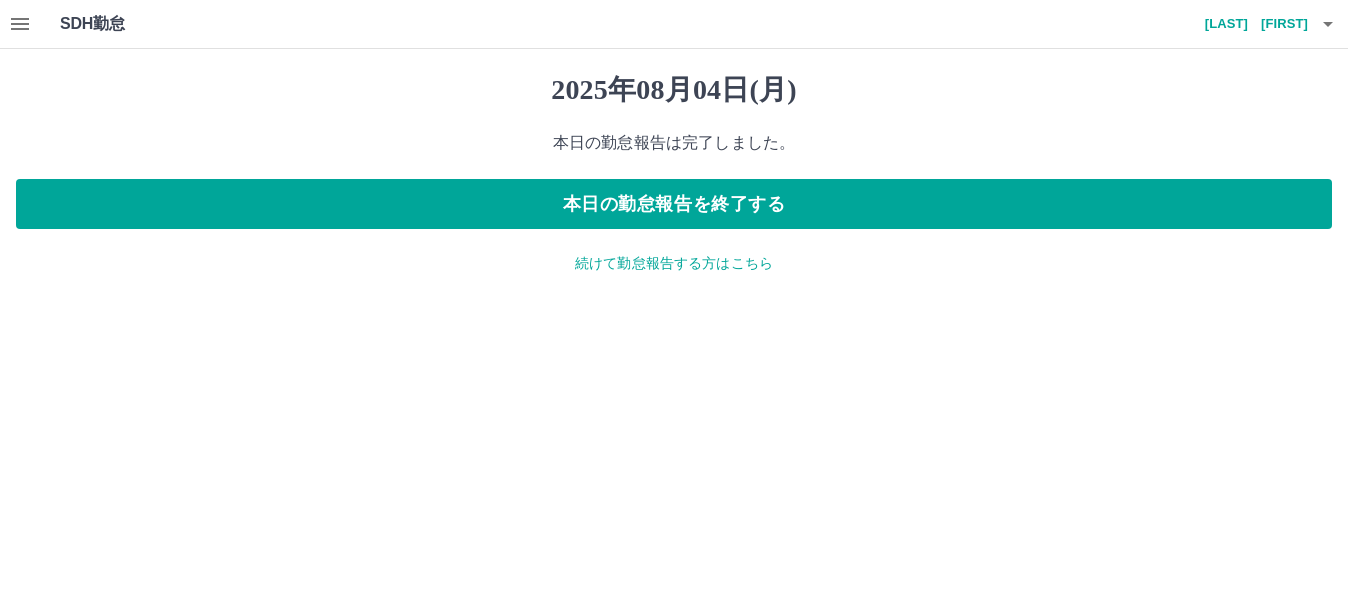 click 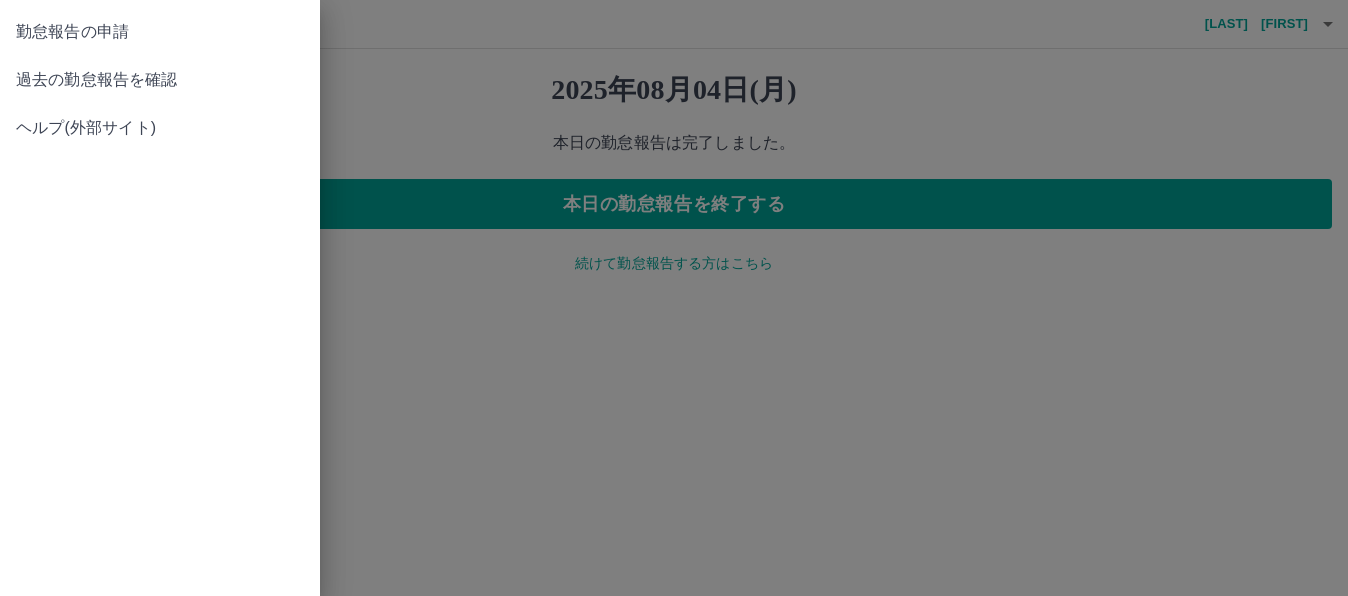 click on "過去の勤怠報告を確認" at bounding box center [160, 80] 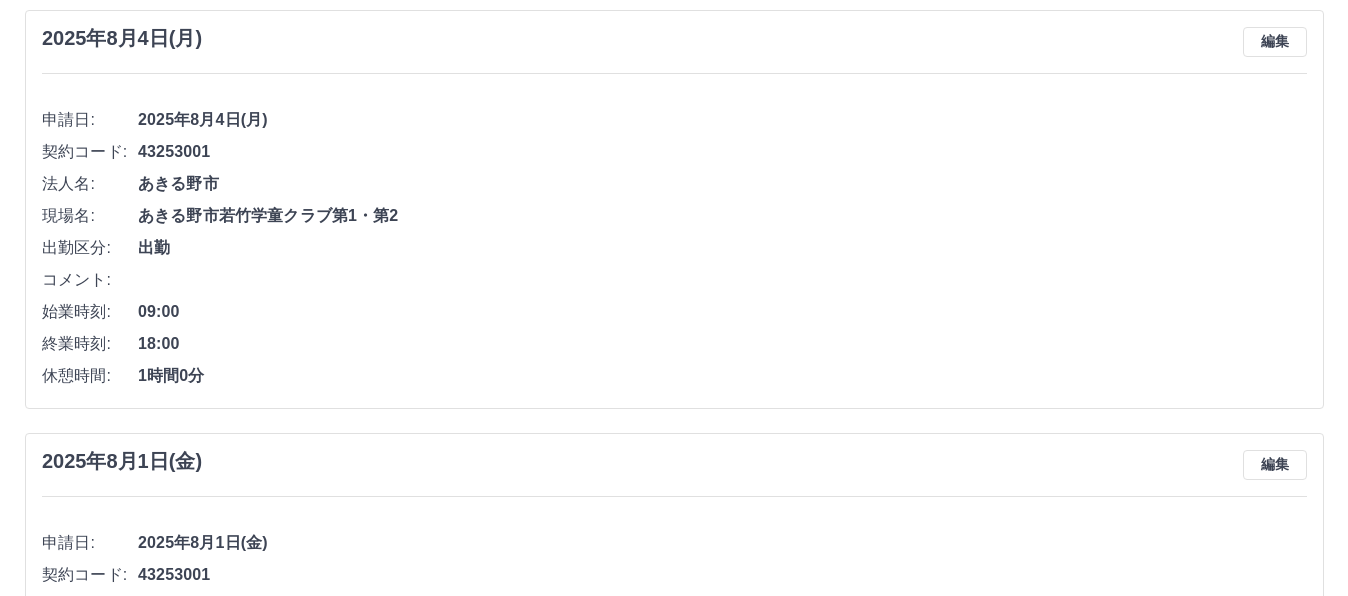 scroll, scrollTop: 0, scrollLeft: 0, axis: both 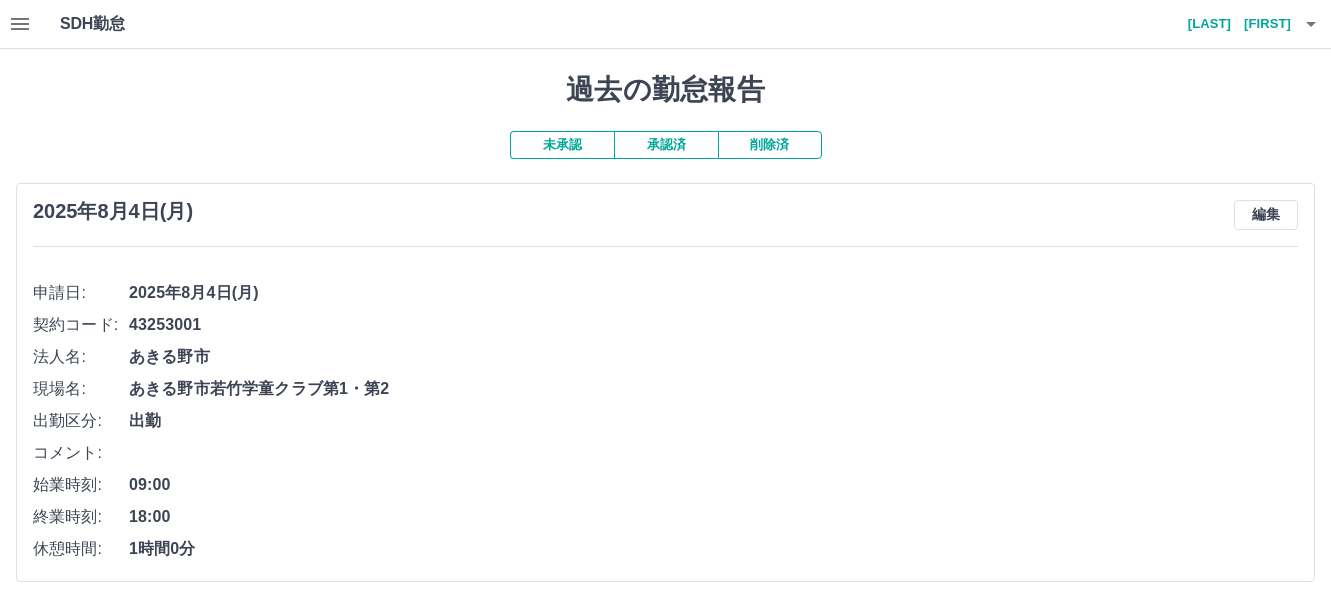 click on "[LAST]　[FIRST]" at bounding box center [1231, 24] 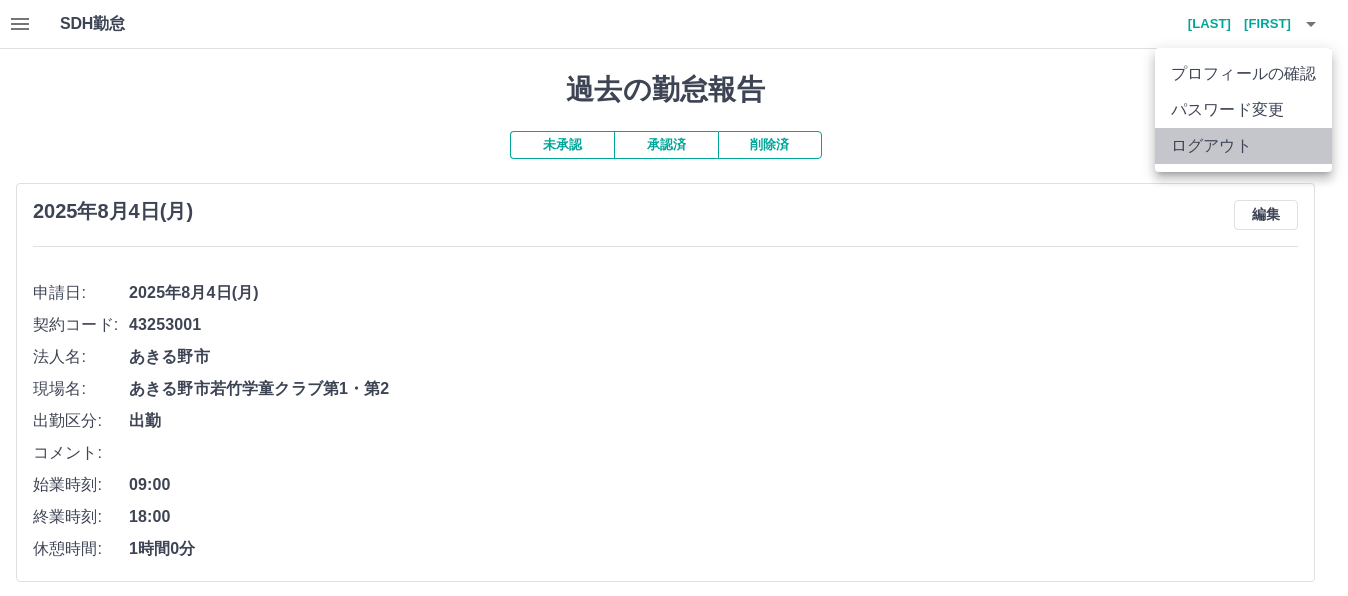 click on "ログアウト" at bounding box center (1243, 146) 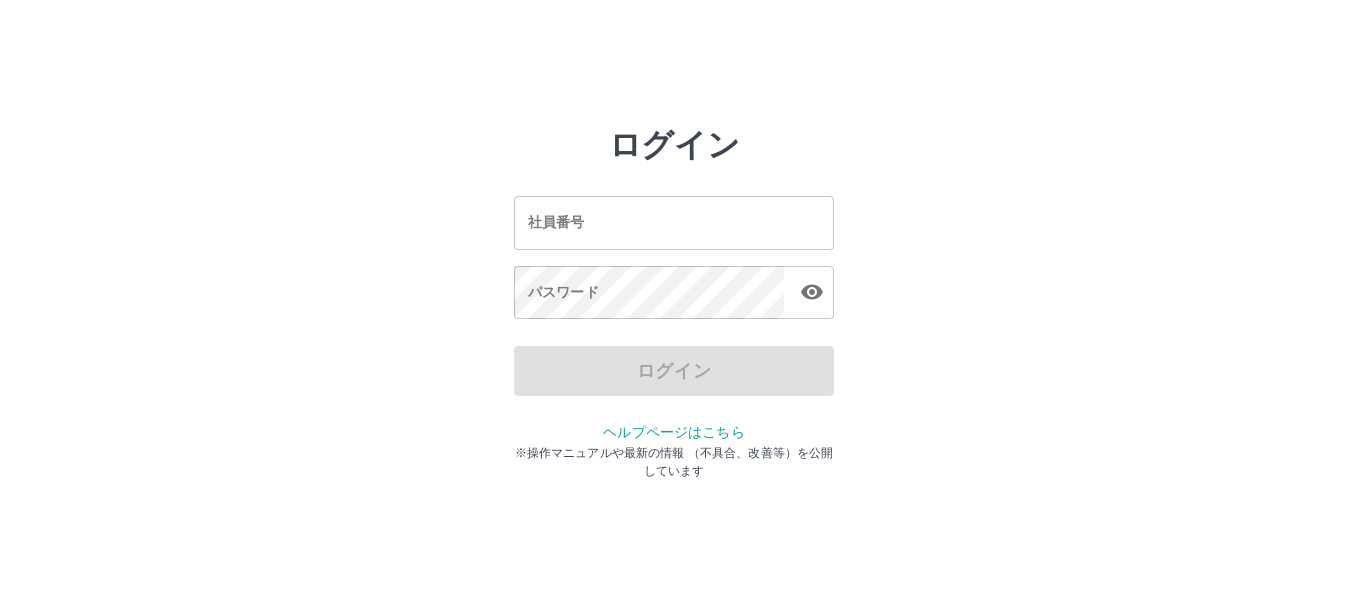 scroll, scrollTop: 0, scrollLeft: 0, axis: both 